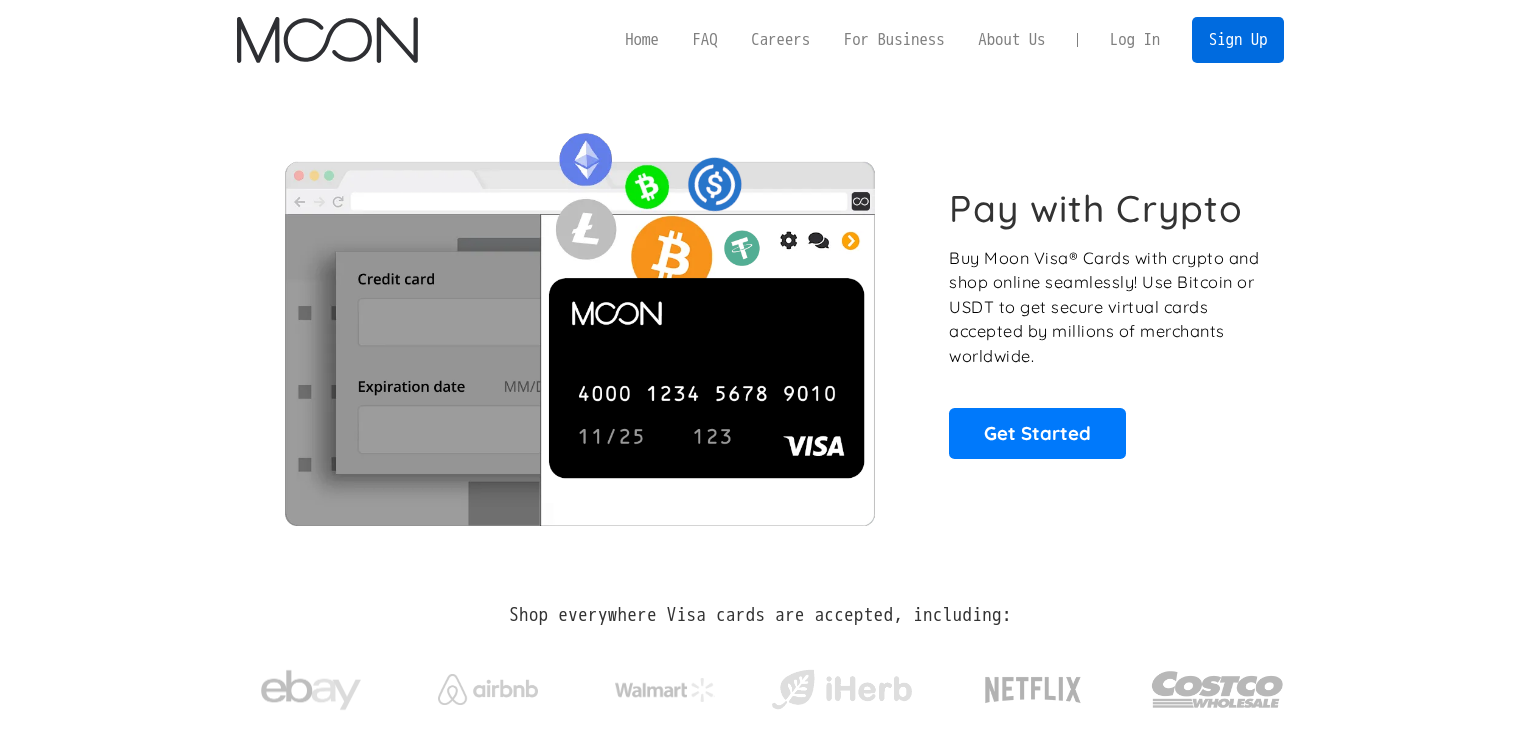 scroll, scrollTop: 0, scrollLeft: 0, axis: both 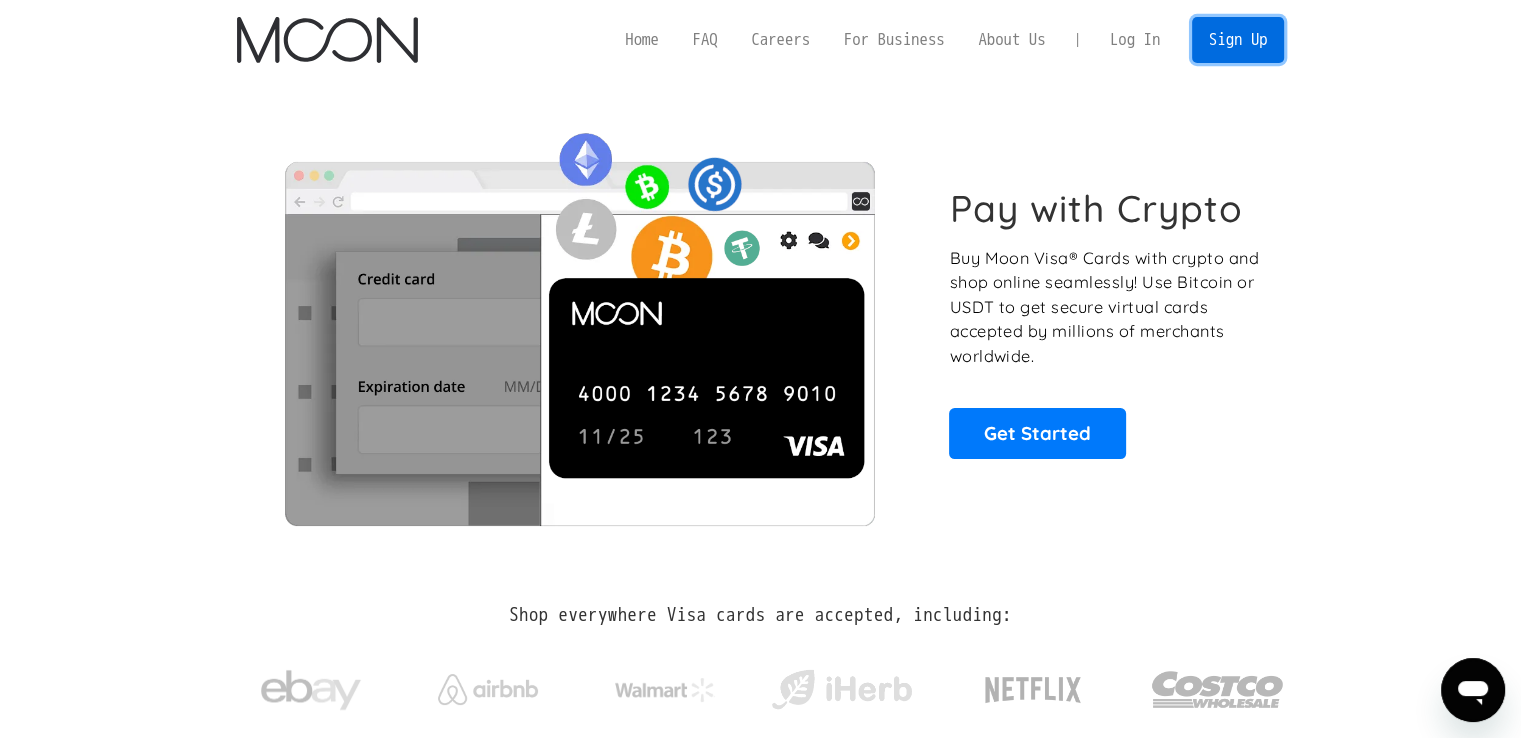 click on "Sign Up" at bounding box center (1238, 39) 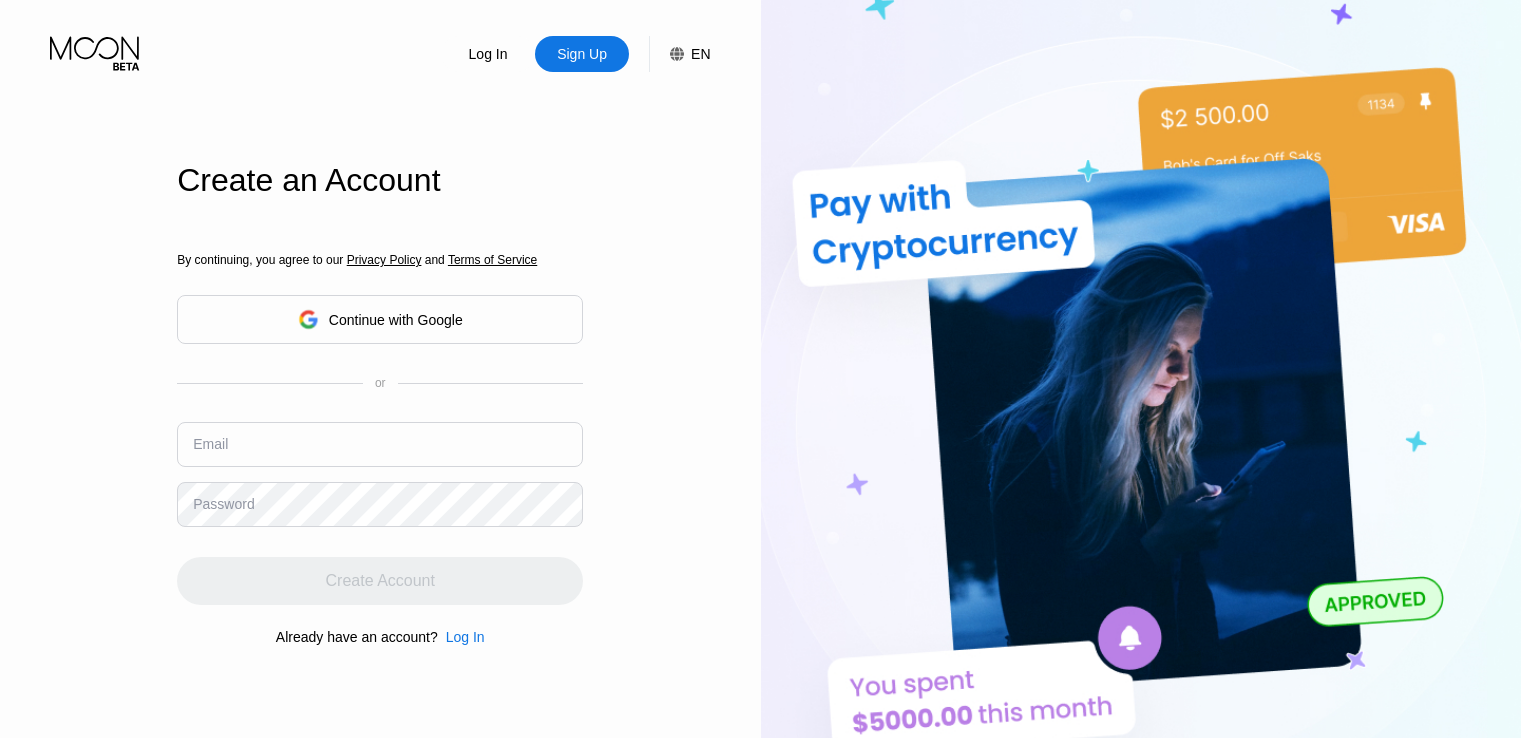 scroll, scrollTop: 0, scrollLeft: 0, axis: both 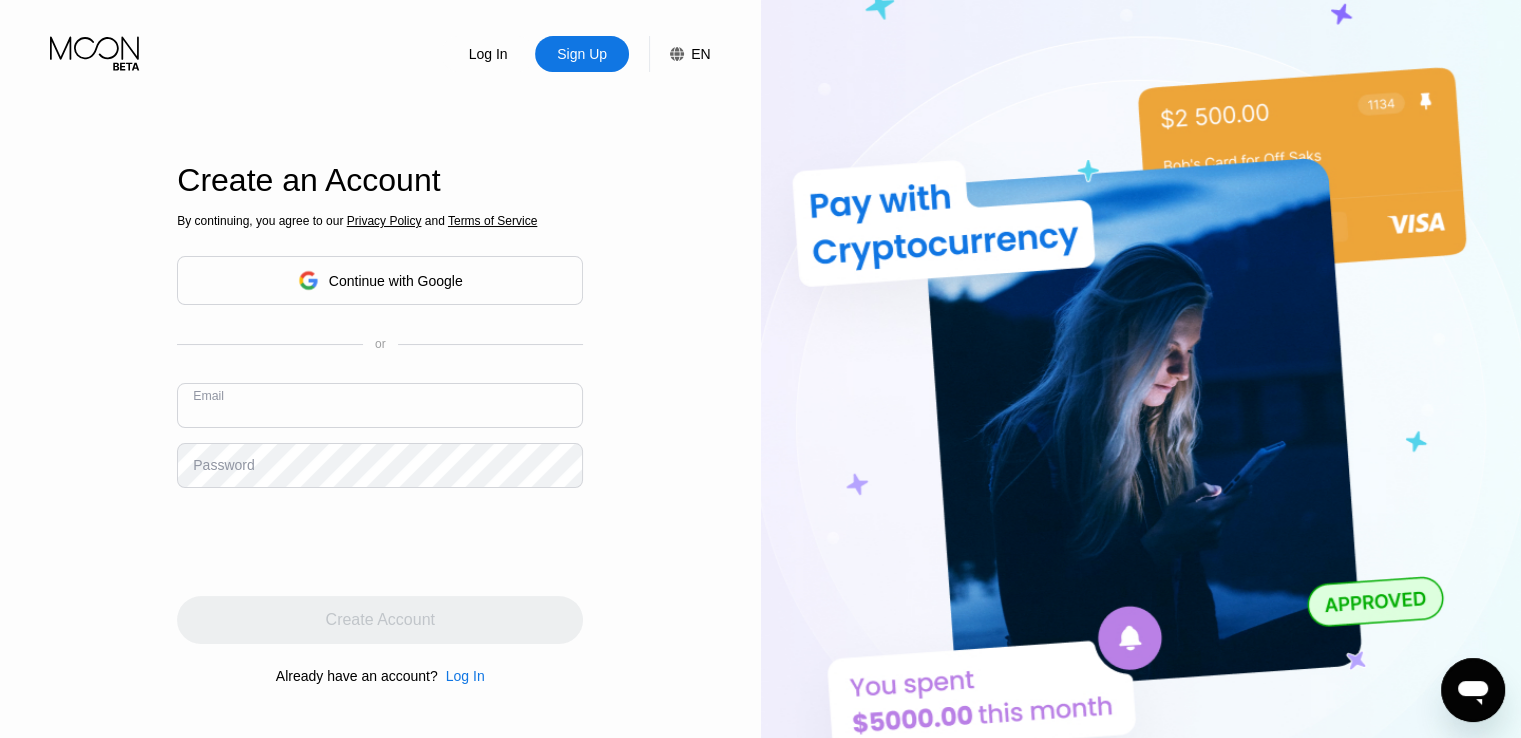 click on "Email" at bounding box center (380, 413) 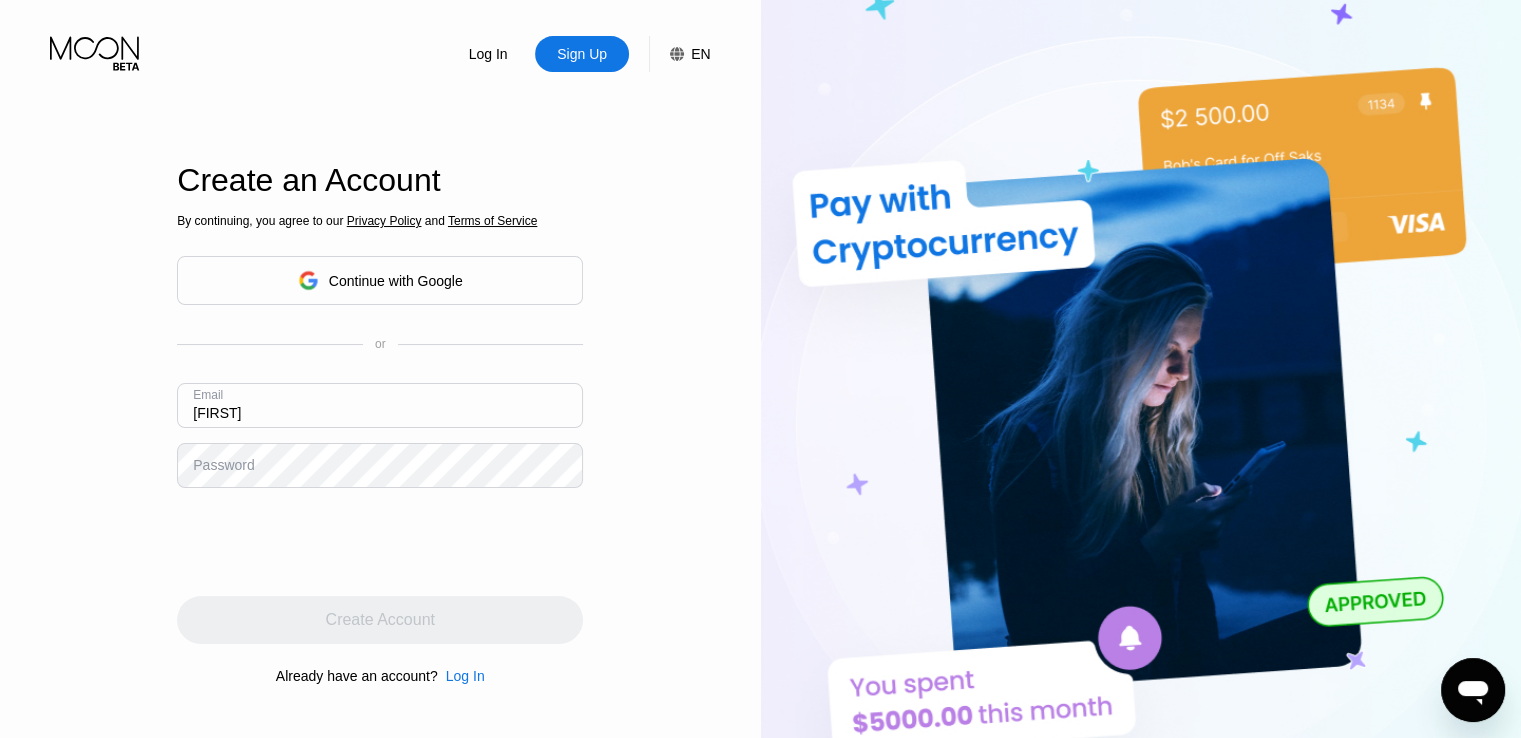 click at bounding box center [1141, 406] 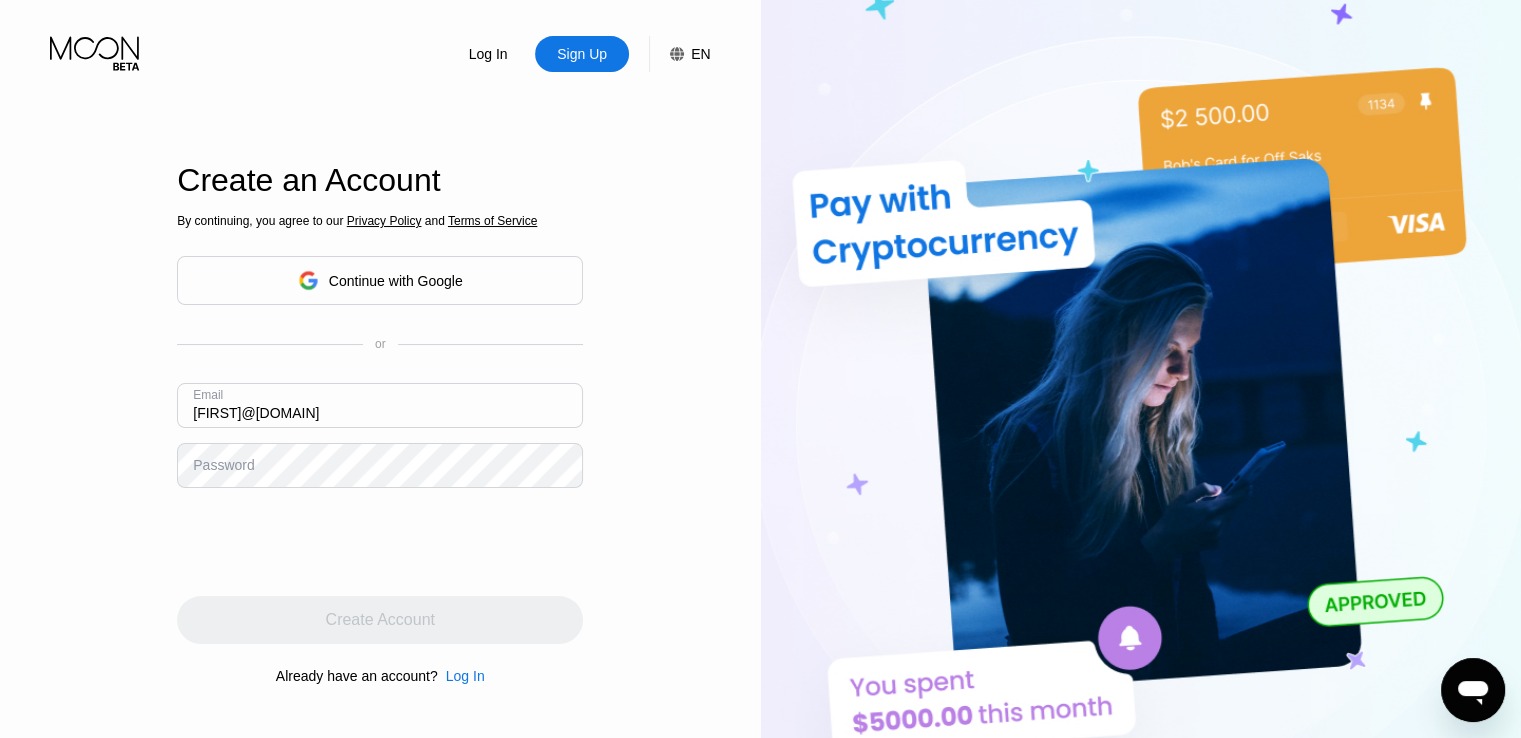 type on "[FIRST]@[DOMAIN]" 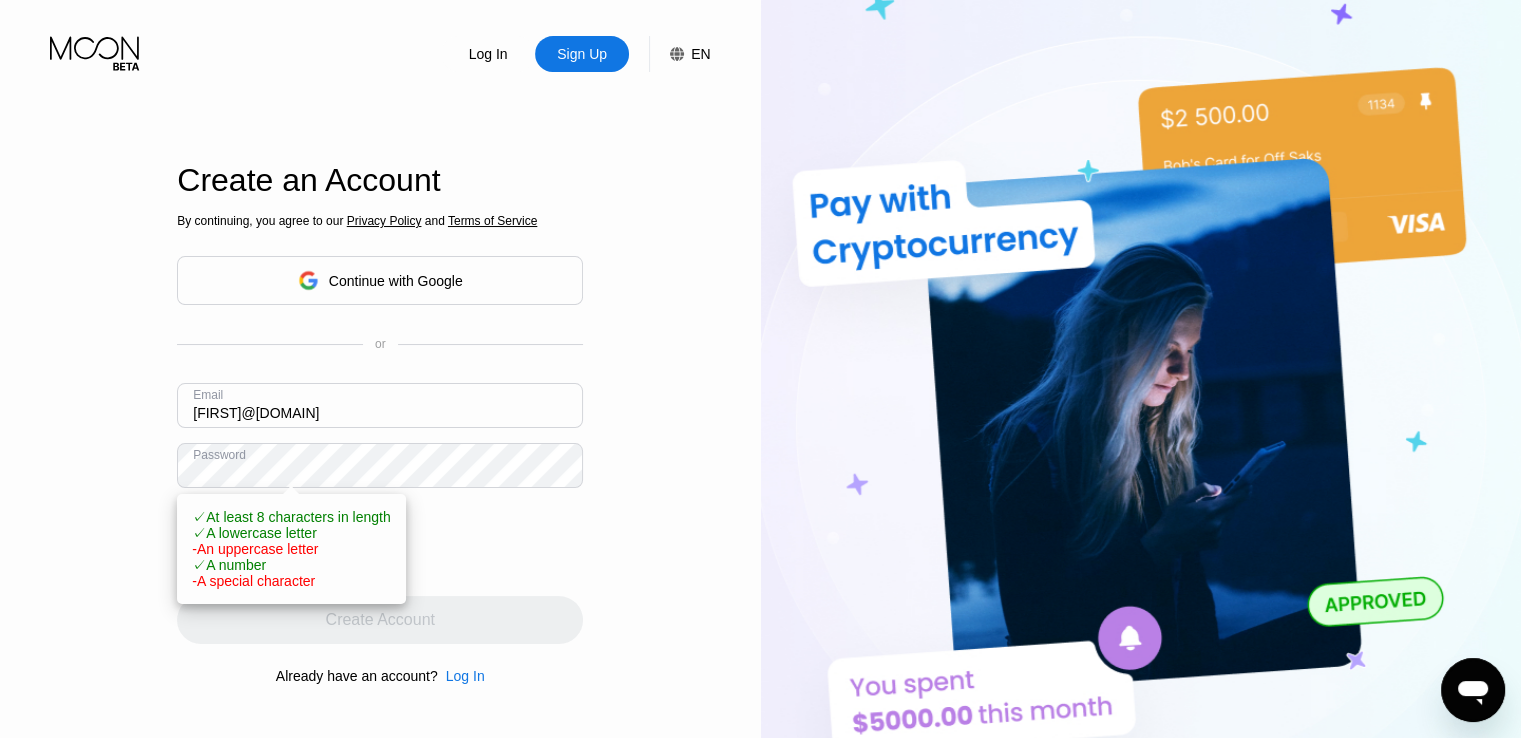 click on "Log In Sign Up EN Language English Save Create an Account By continuing, you agree to our   Privacy Policy   and   Terms of Service Continue with Google or Email [EMAIL] Password ✓  At least 8 characters in length ✓  A lowercase letter -  An uppercase letter ✓  A number -  A special character Create Account Already have an account? Log In" at bounding box center [380, 406] 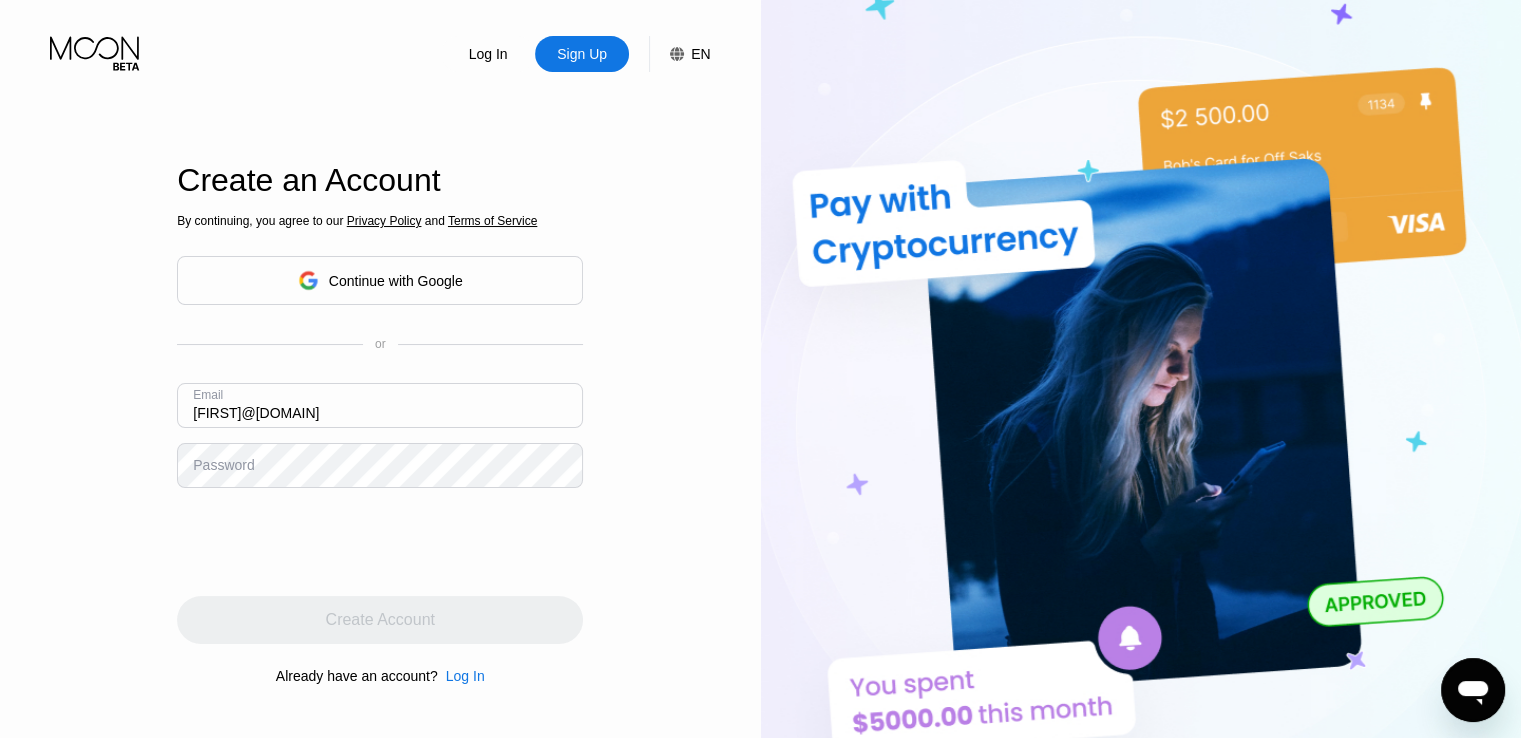 click on "Password" at bounding box center [223, 465] 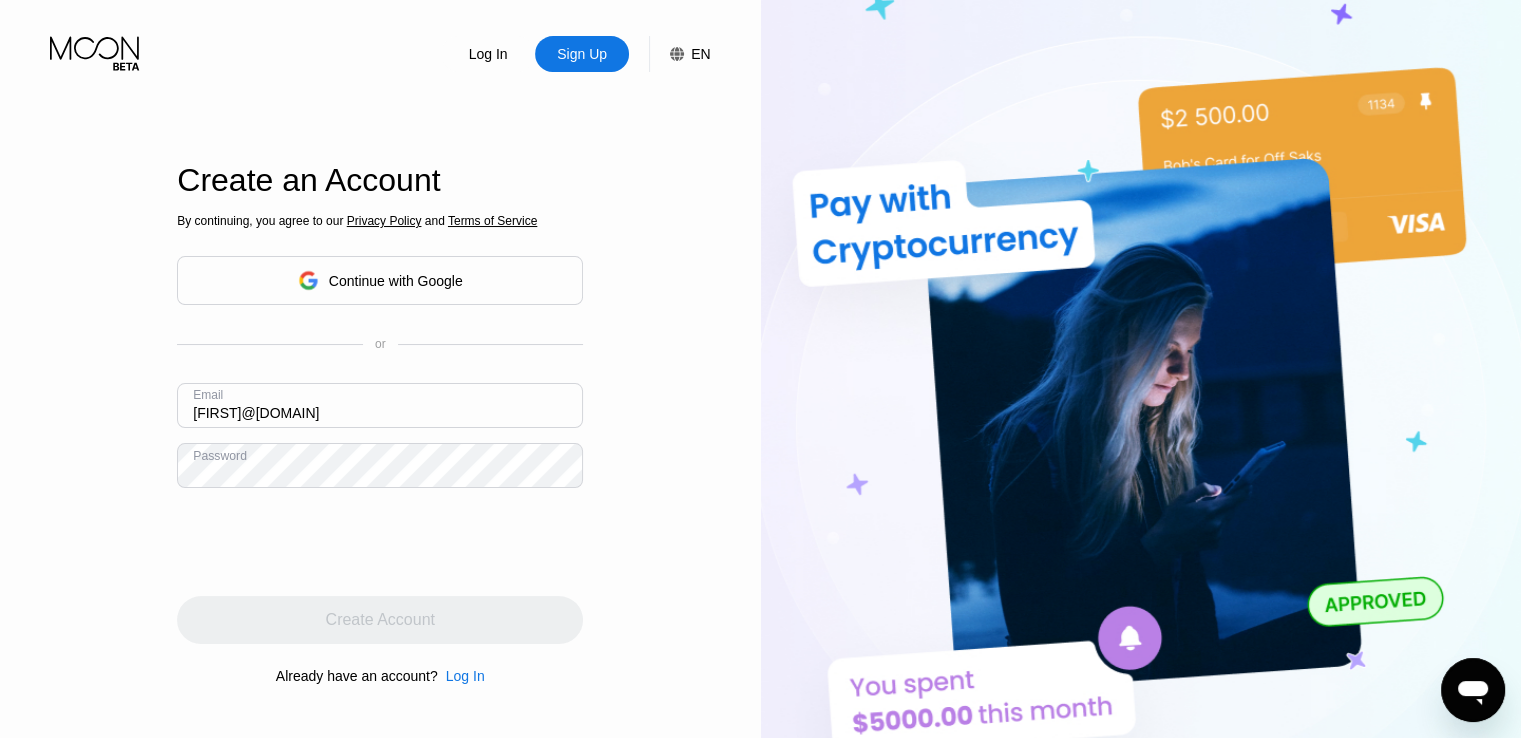 click on "Password" at bounding box center (380, 465) 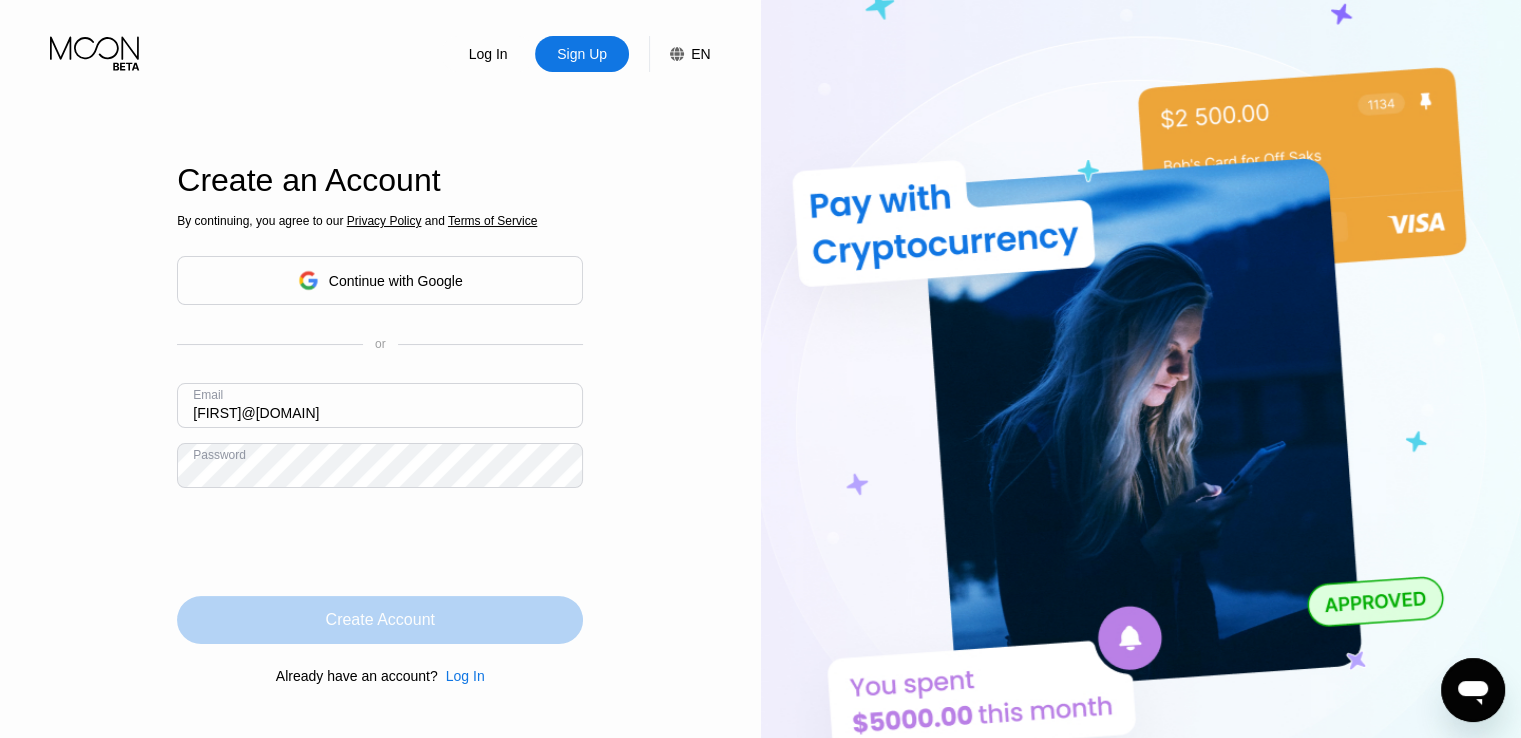 click on "Create Account" at bounding box center [380, 620] 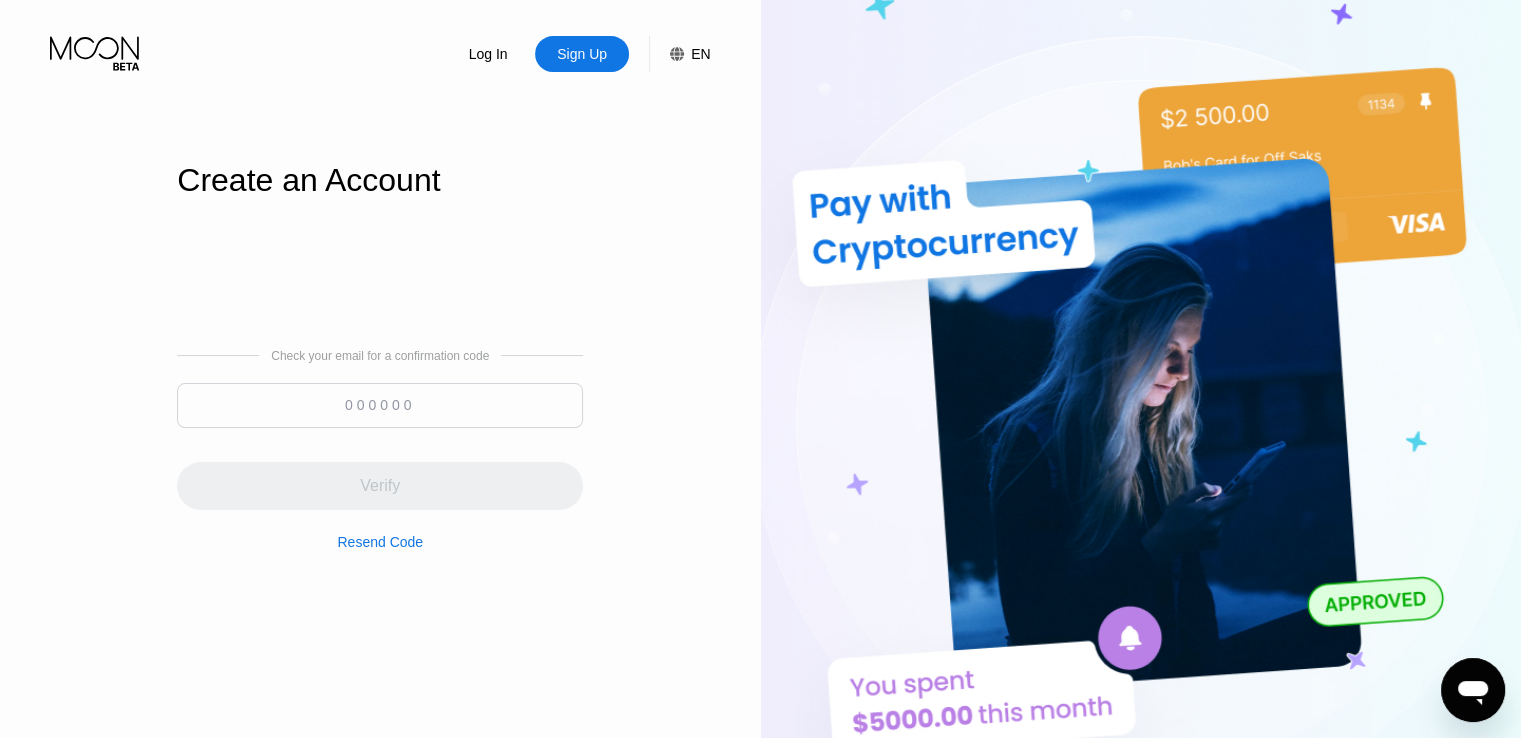 click at bounding box center [380, 405] 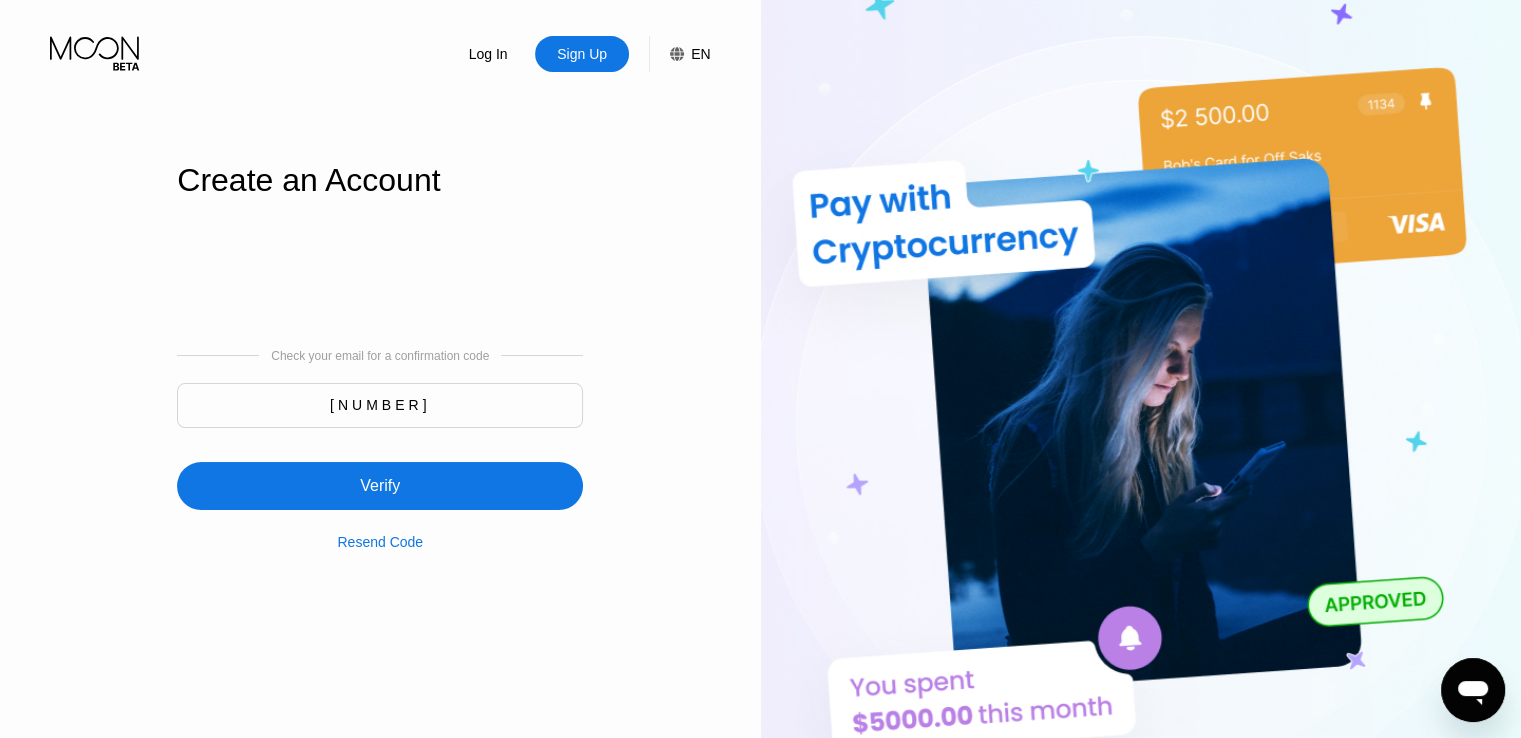 type on "[NUMBER]" 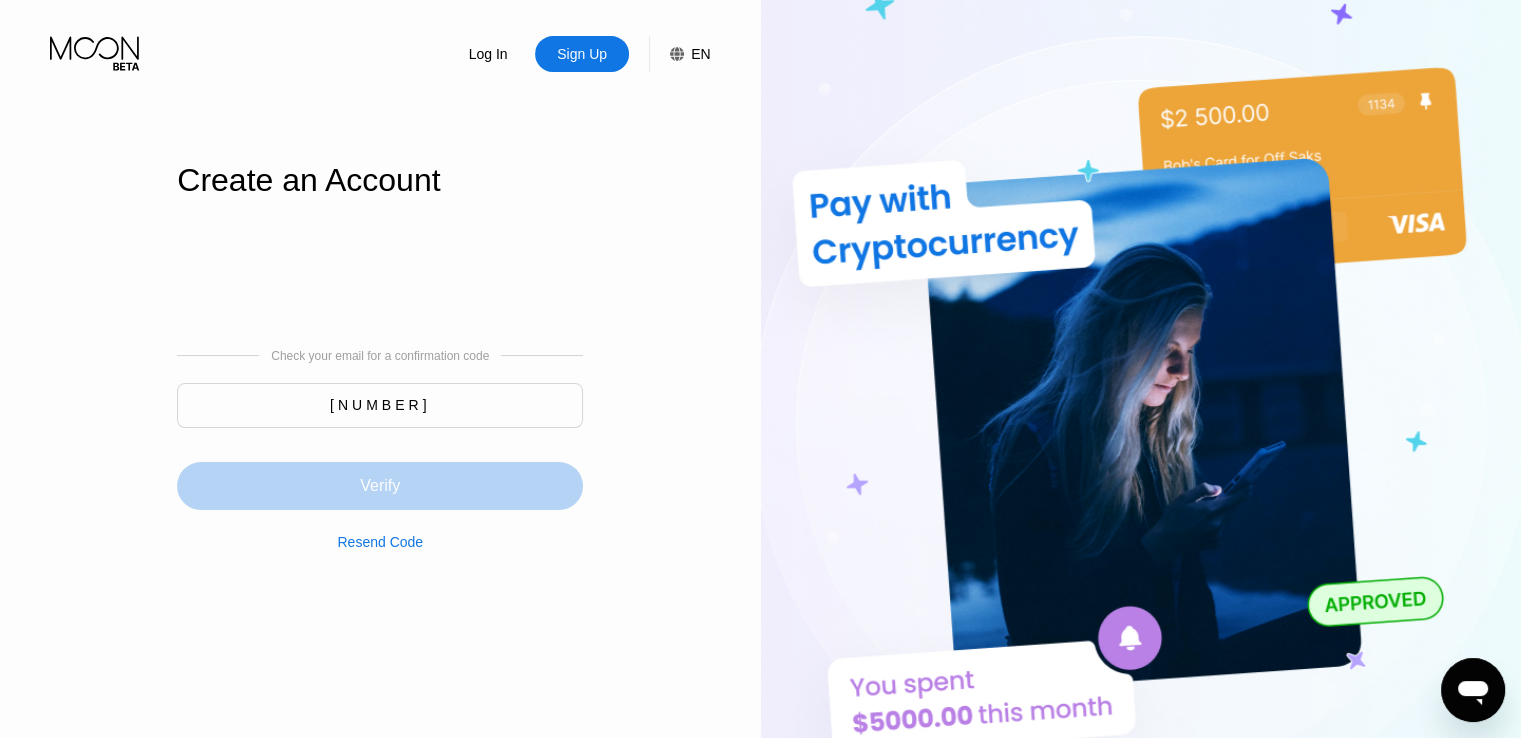 click on "Verify" at bounding box center (380, 486) 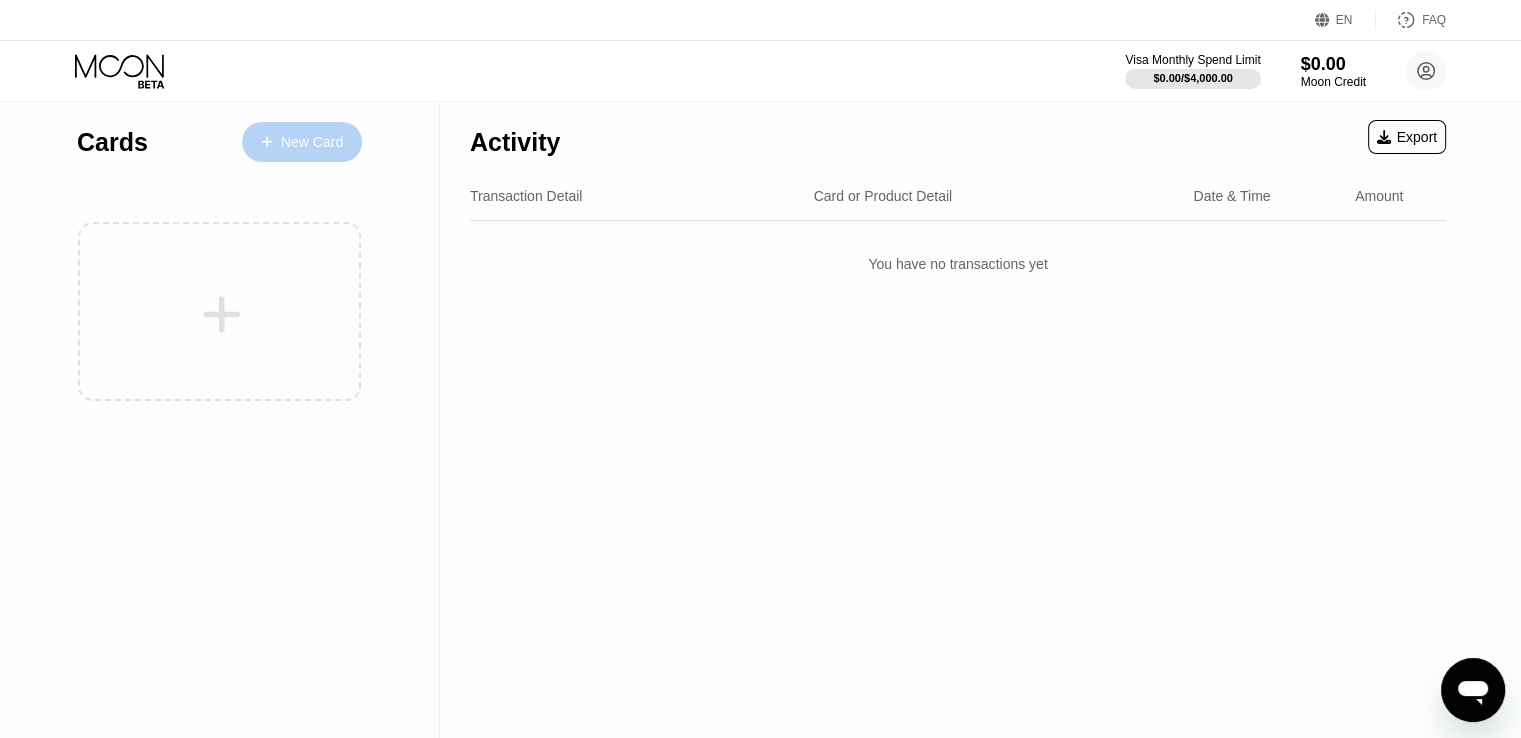 click on "New Card" at bounding box center (312, 142) 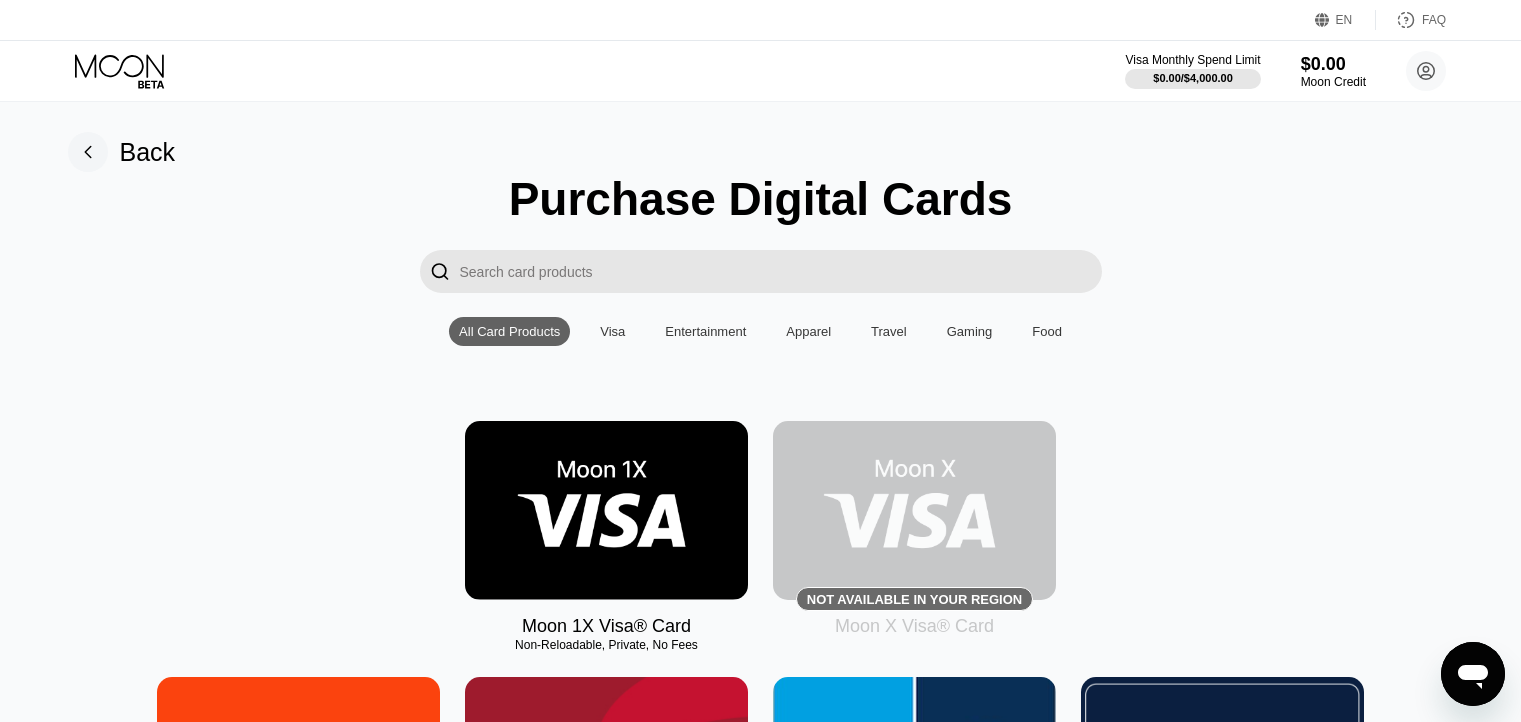 scroll, scrollTop: 104, scrollLeft: 0, axis: vertical 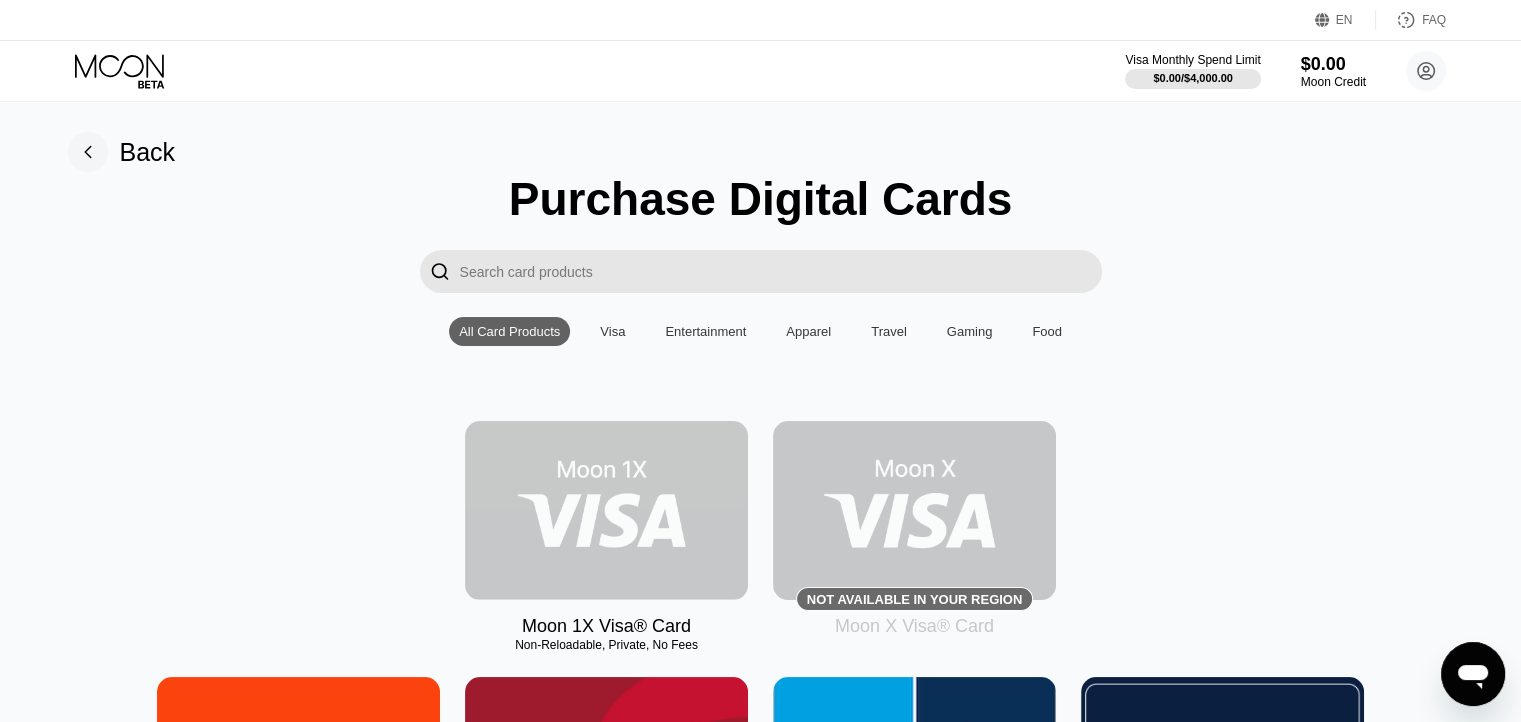 click at bounding box center [606, 510] 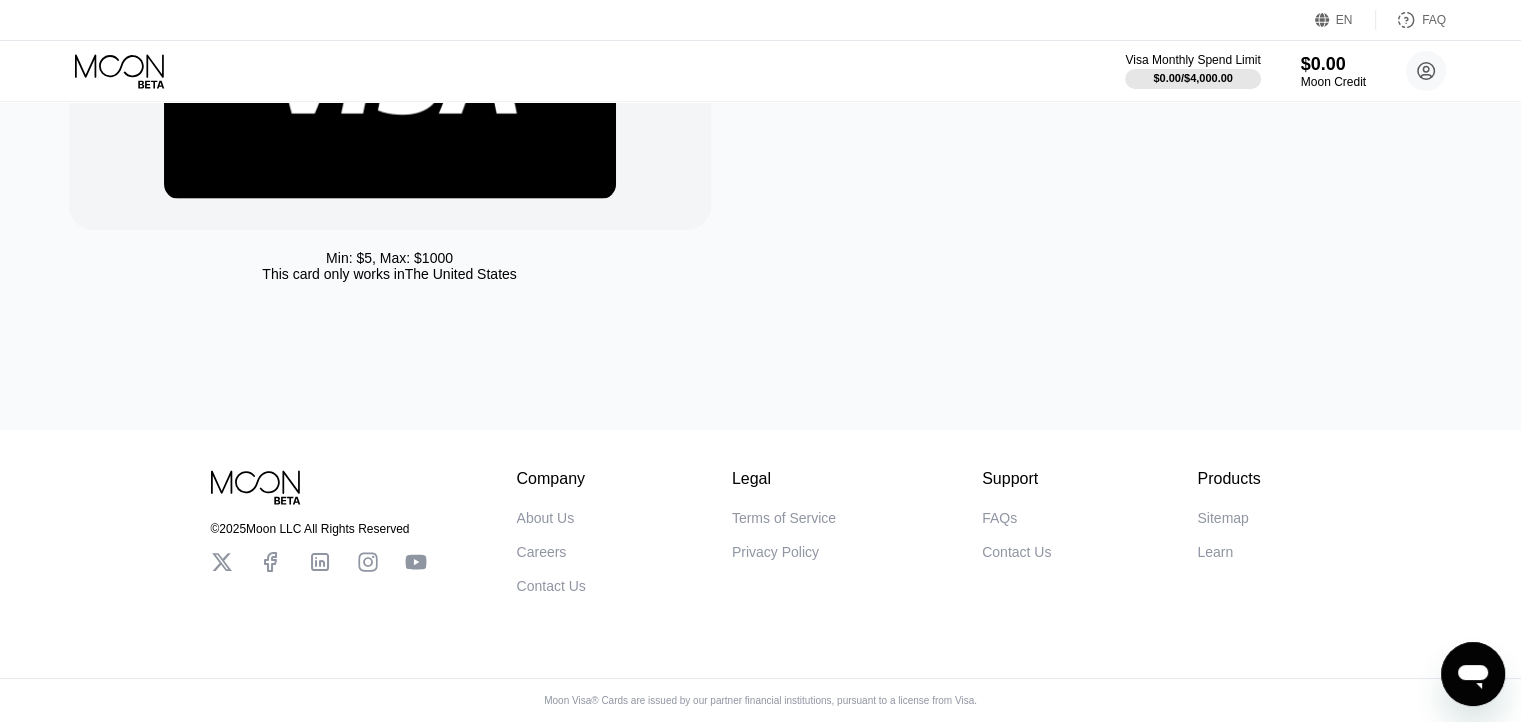 scroll, scrollTop: 0, scrollLeft: 6, axis: horizontal 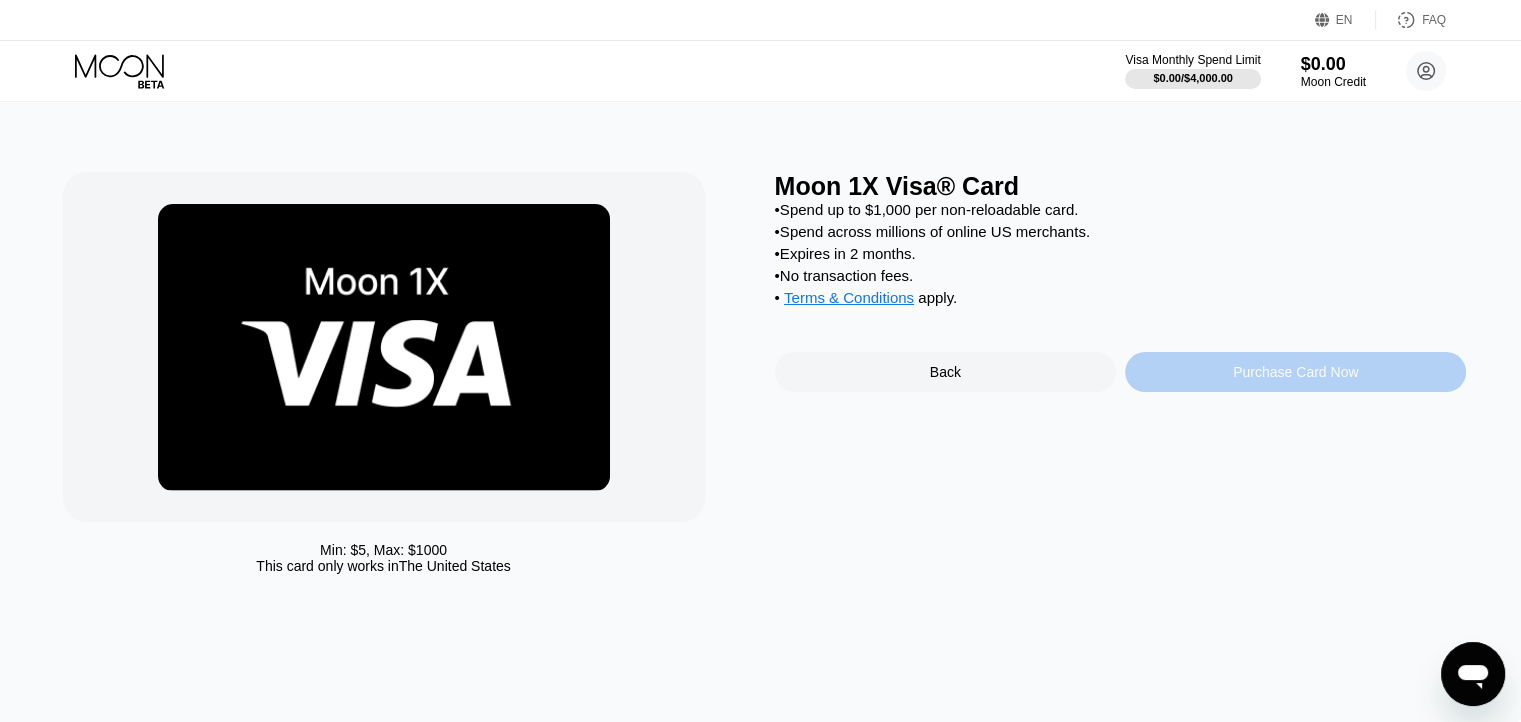 click on "Purchase Card Now" at bounding box center (1295, 372) 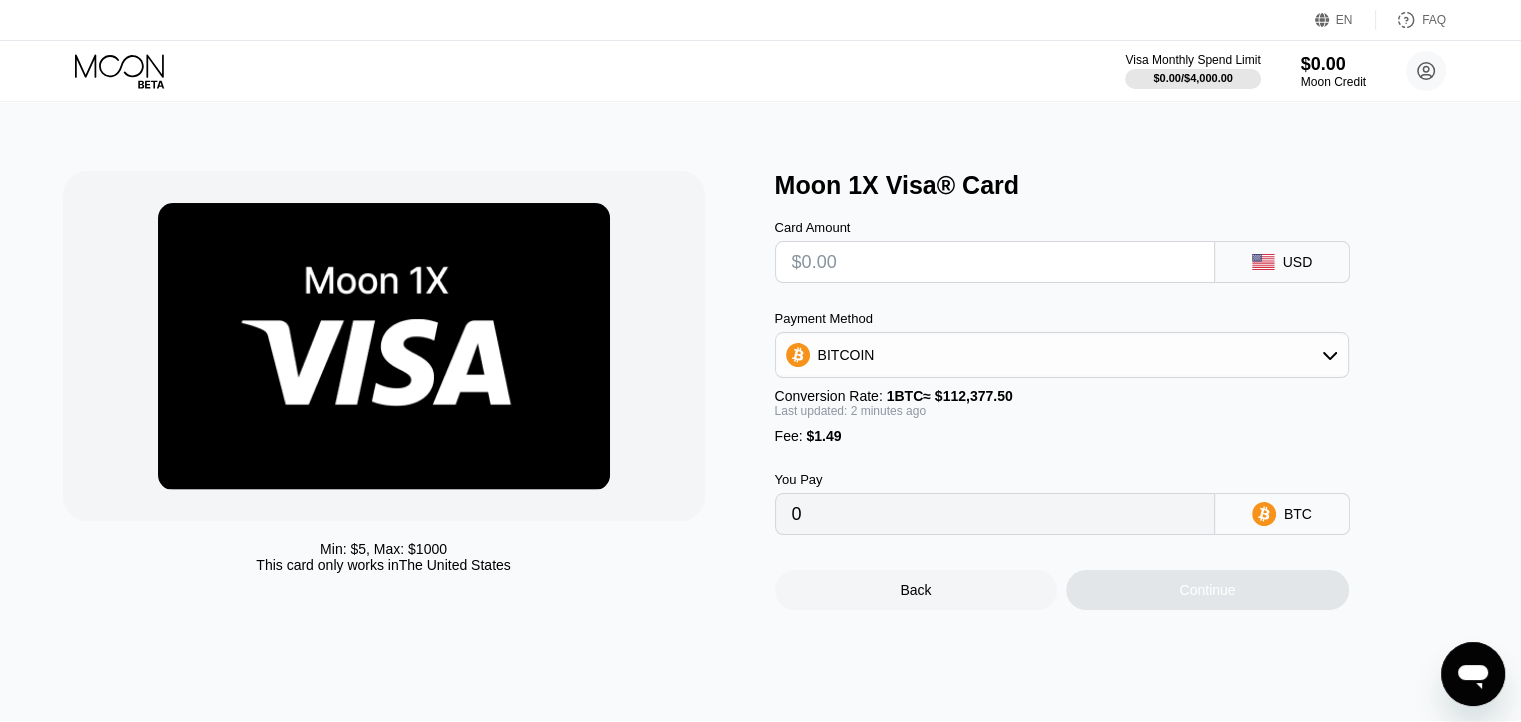 scroll, scrollTop: 0, scrollLeft: 6, axis: horizontal 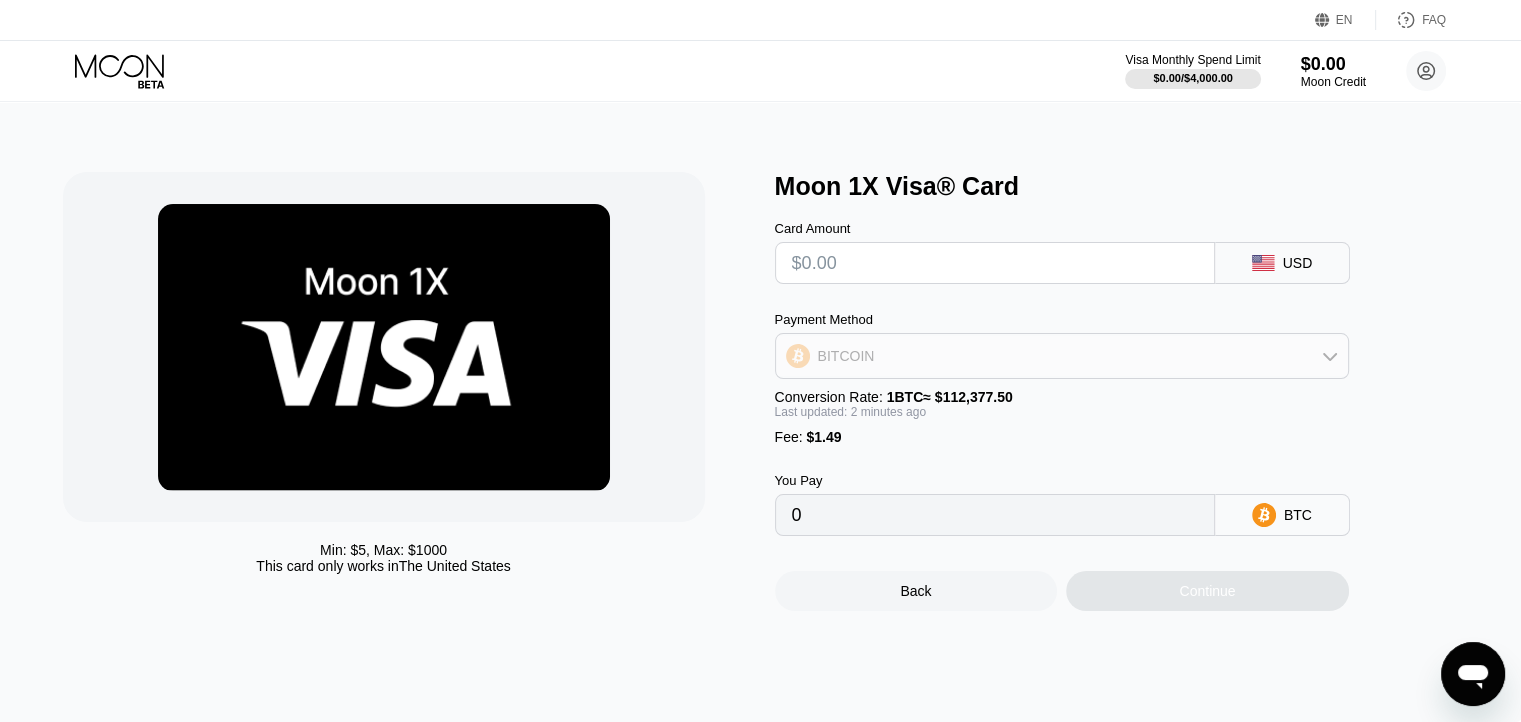 click 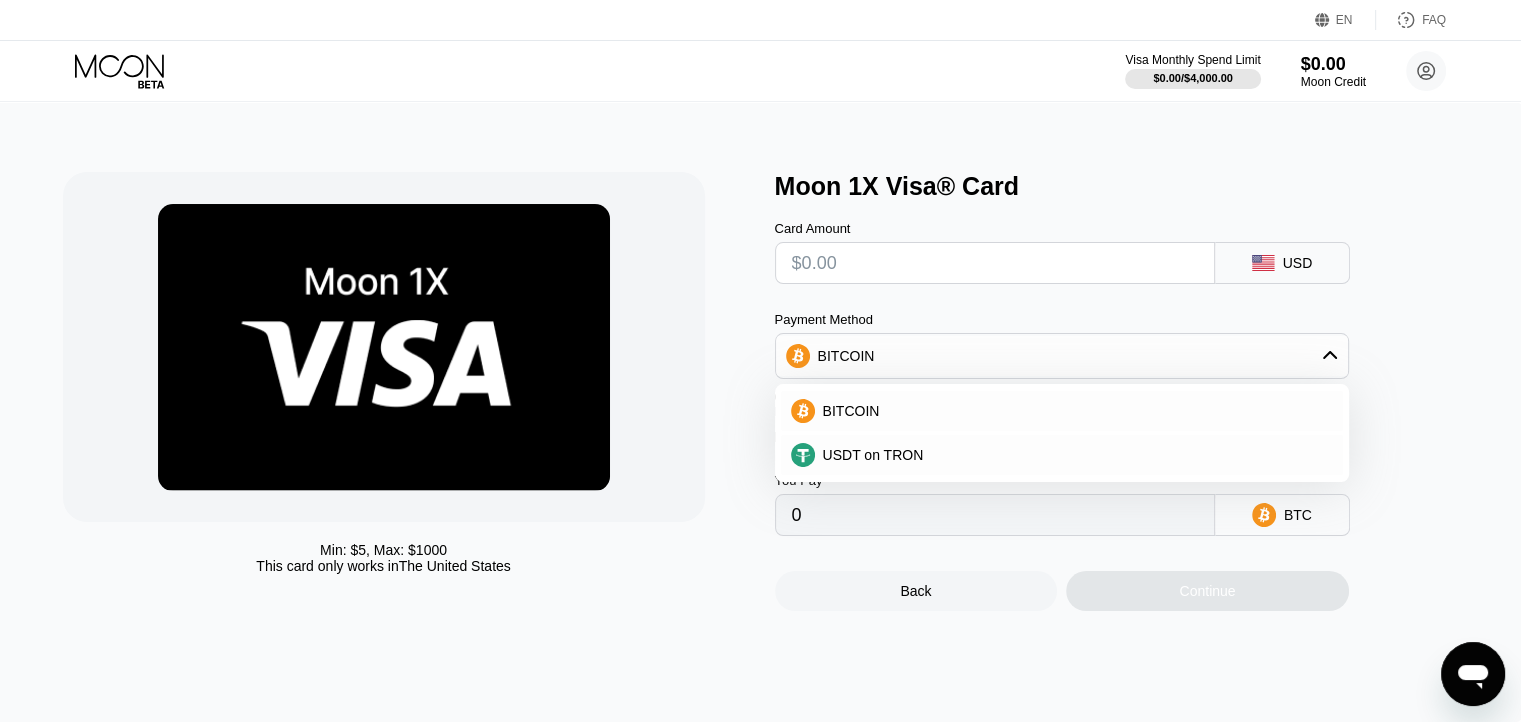 click on "Card Amount USD Payment Method BITCOIN BITCOIN USDT on TRON Conversion Rate:   1  BTC  ≈   $112,377.50 Last updated:   2 minutes ago Fee :   $1.49 You Pay 0 BTC" at bounding box center [1095, 368] 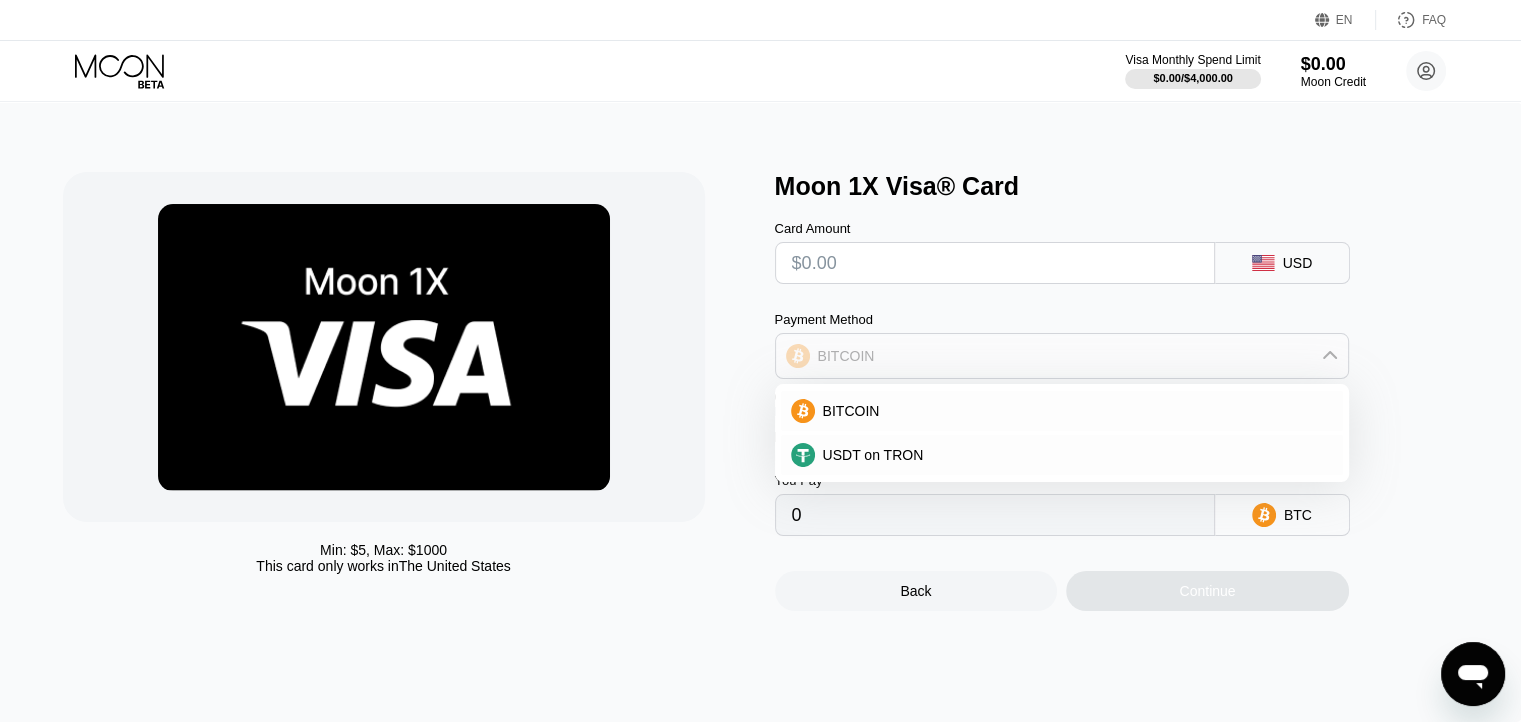 click 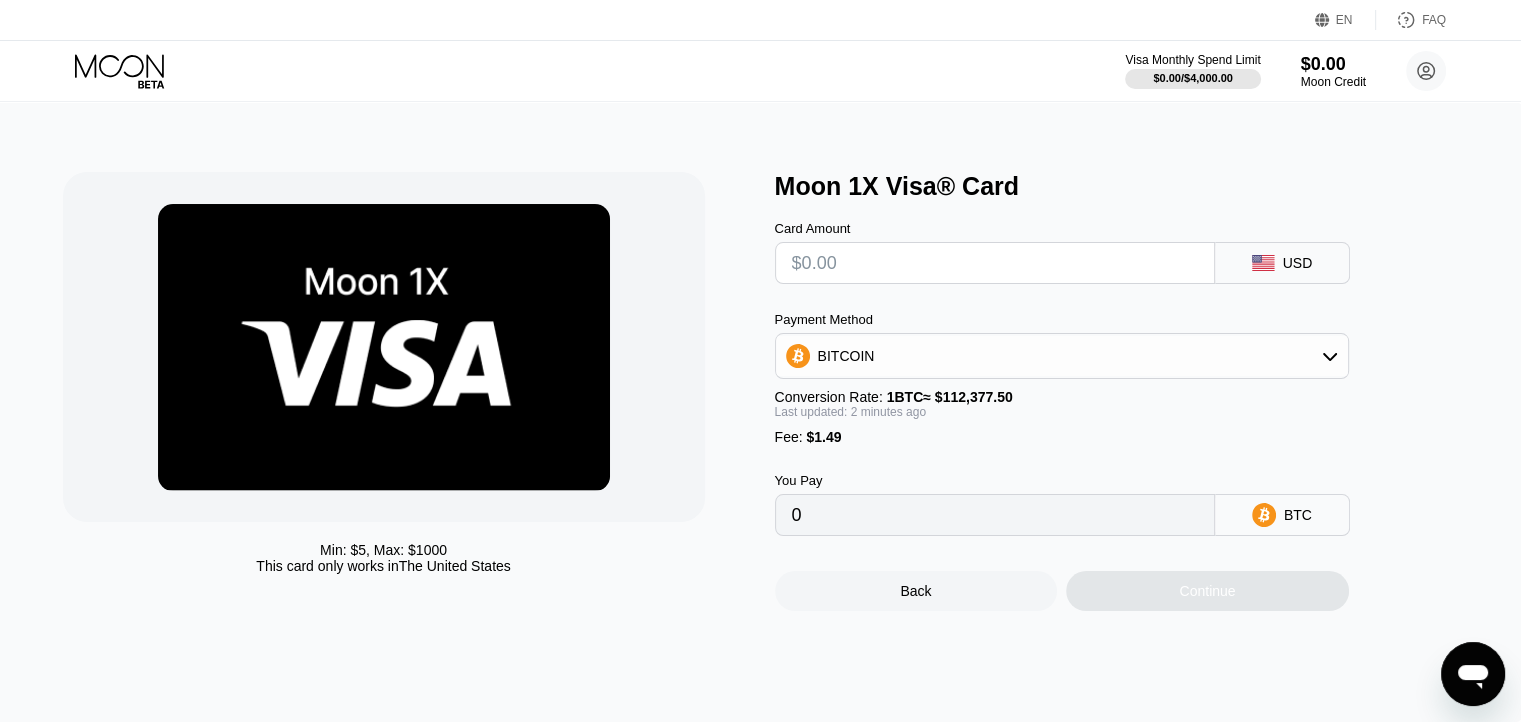 click at bounding box center (995, 263) 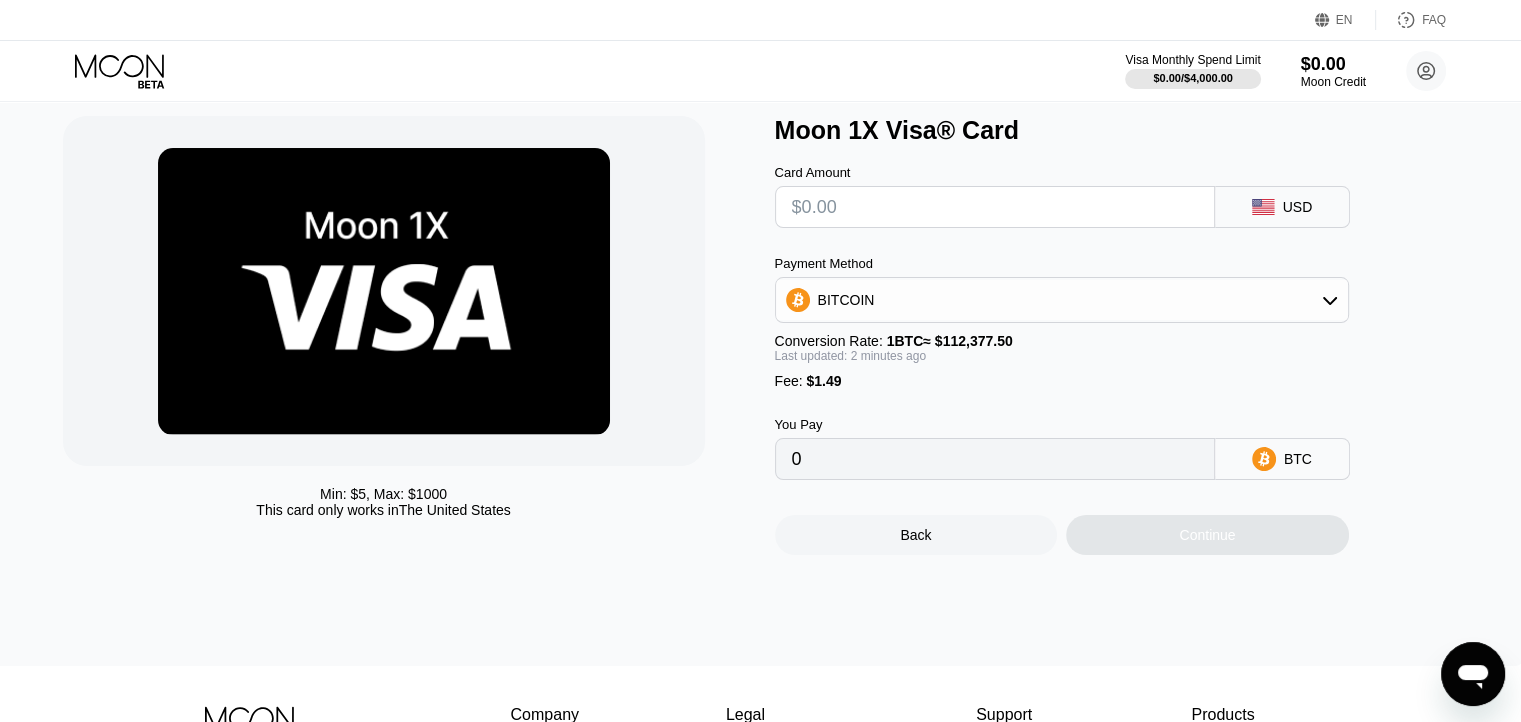 scroll, scrollTop: 0, scrollLeft: 6, axis: horizontal 